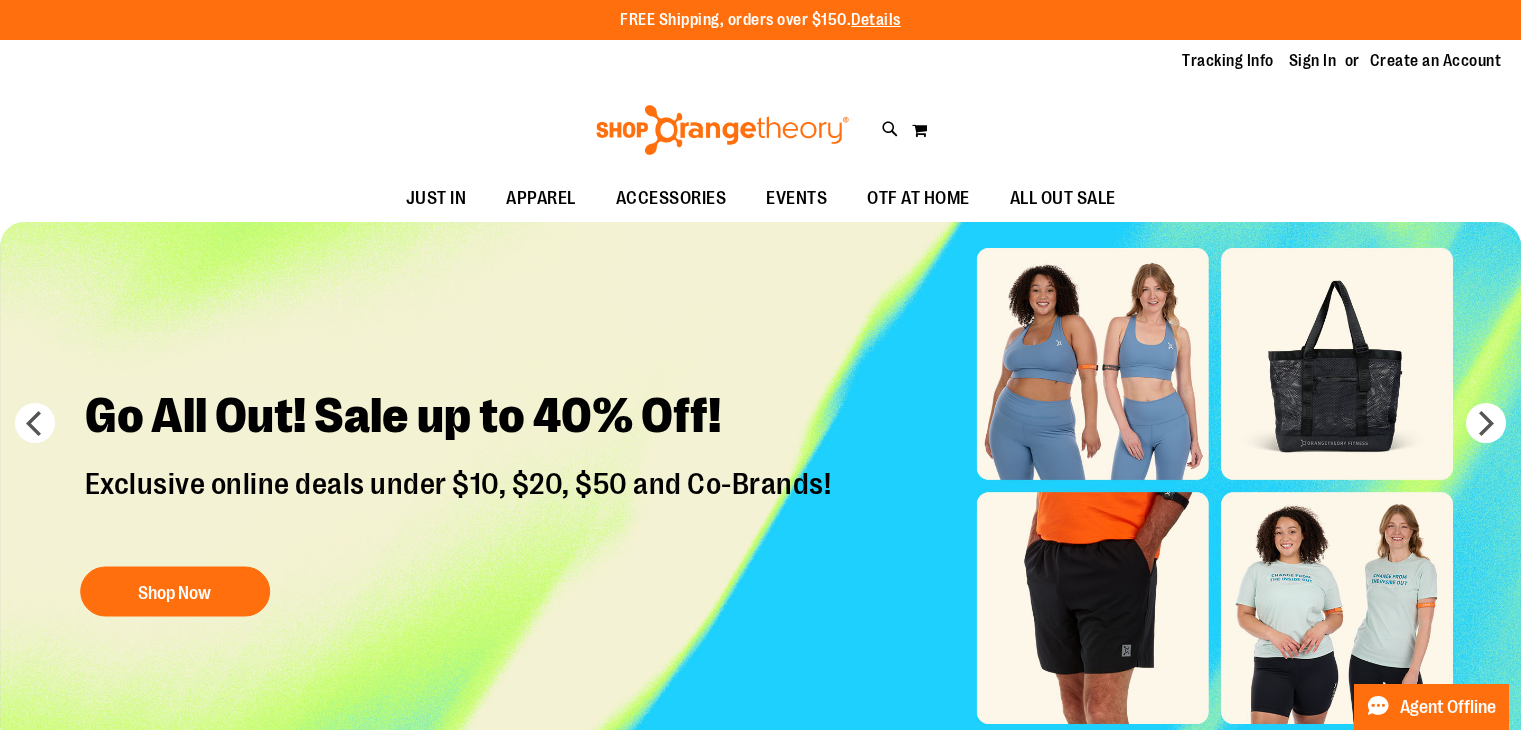 scroll, scrollTop: 0, scrollLeft: 0, axis: both 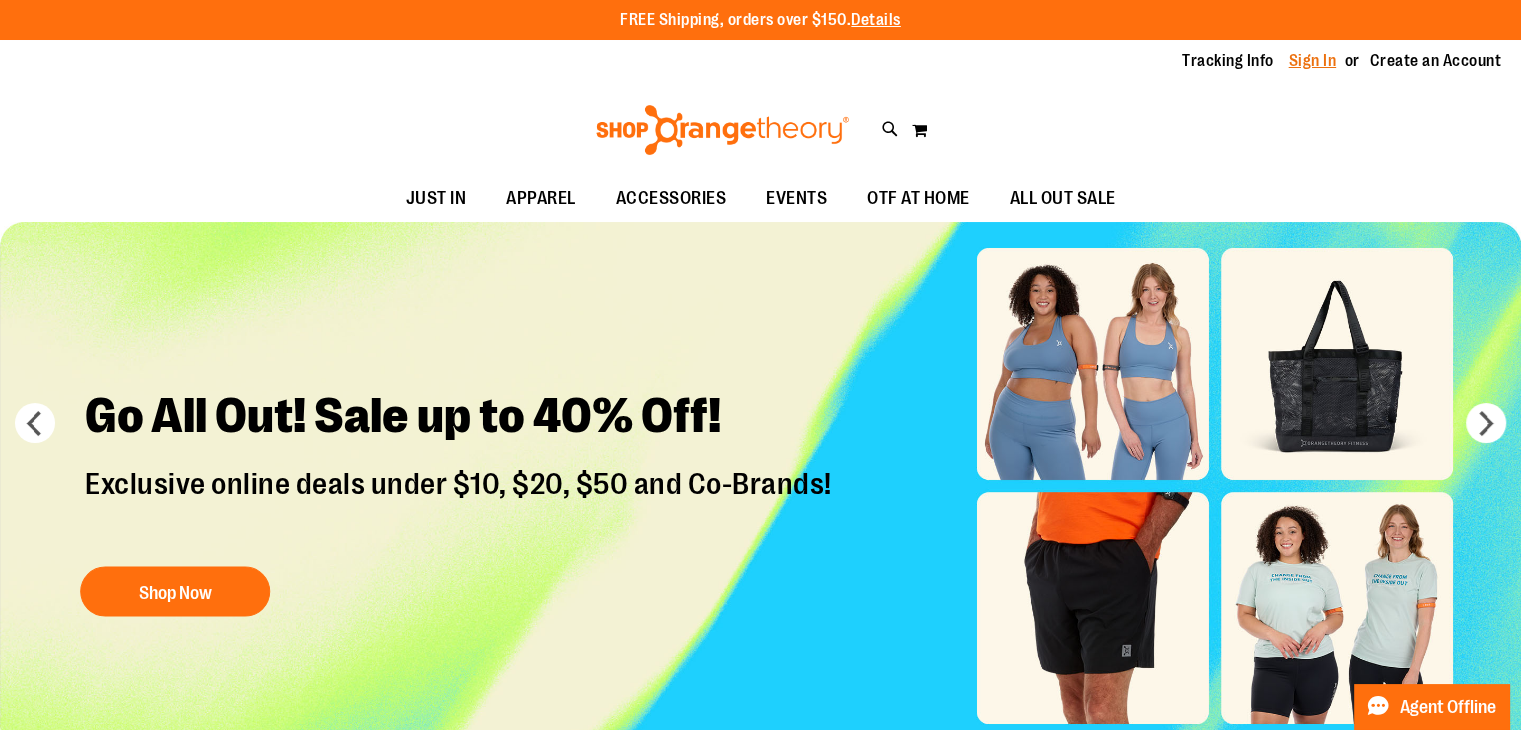 type on "**********" 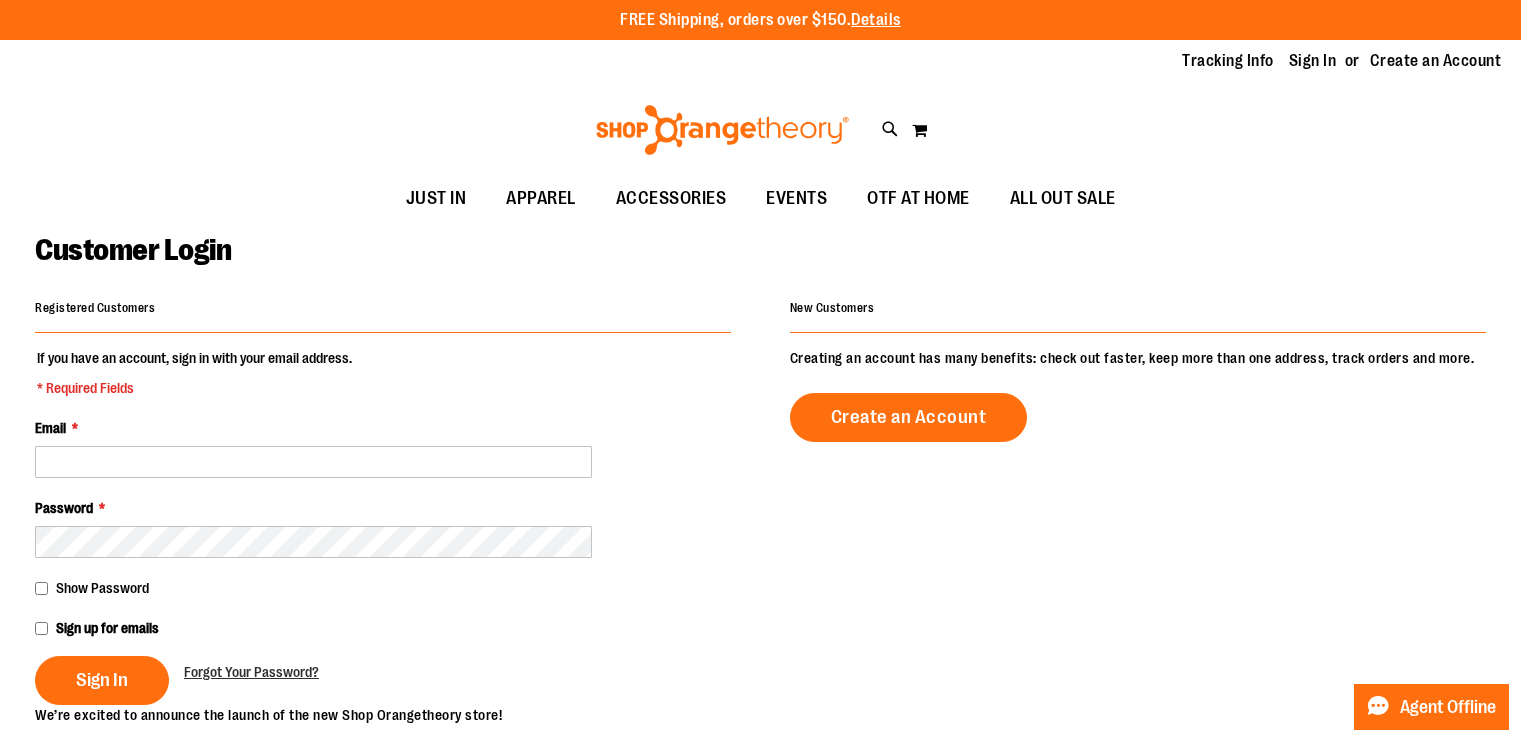 scroll, scrollTop: 0, scrollLeft: 0, axis: both 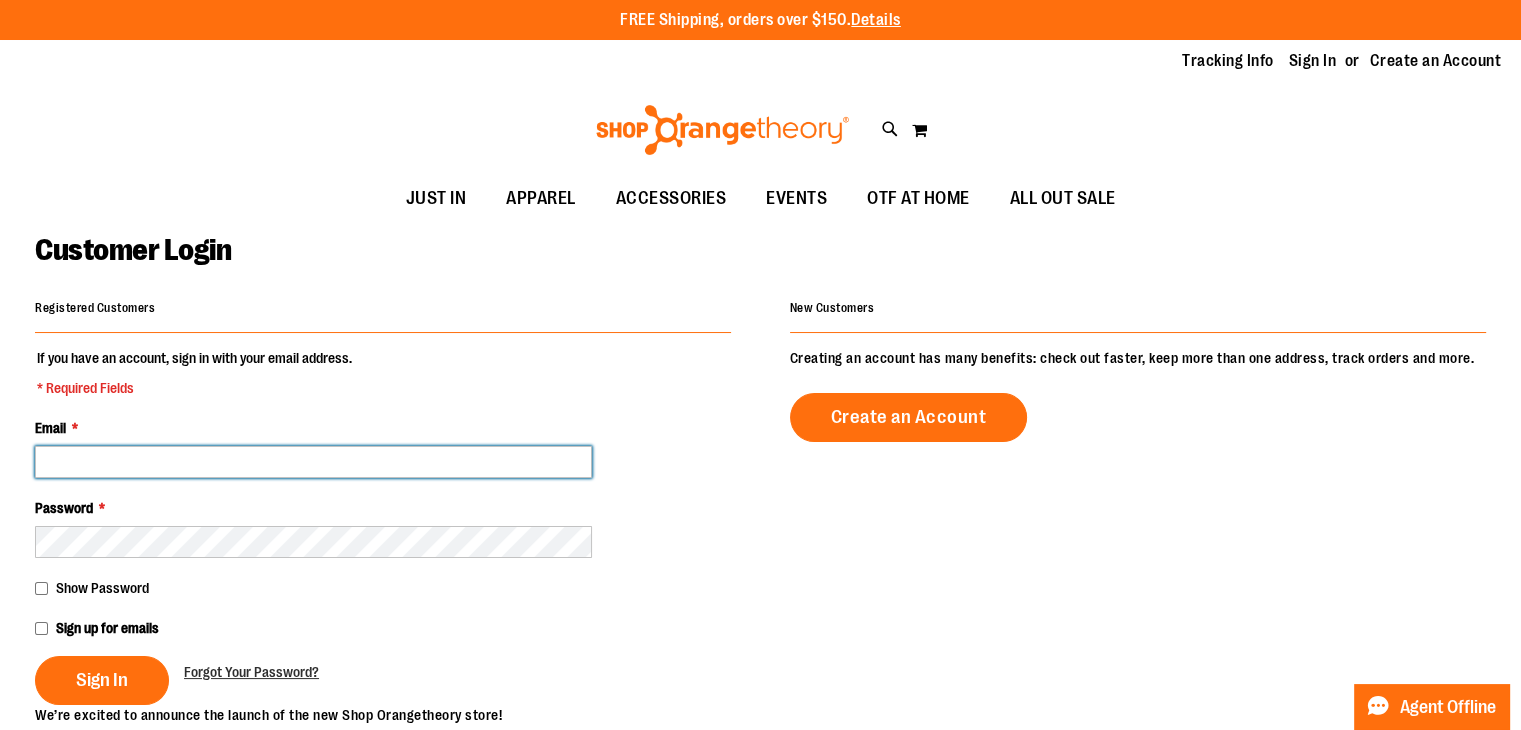 type on "**********" 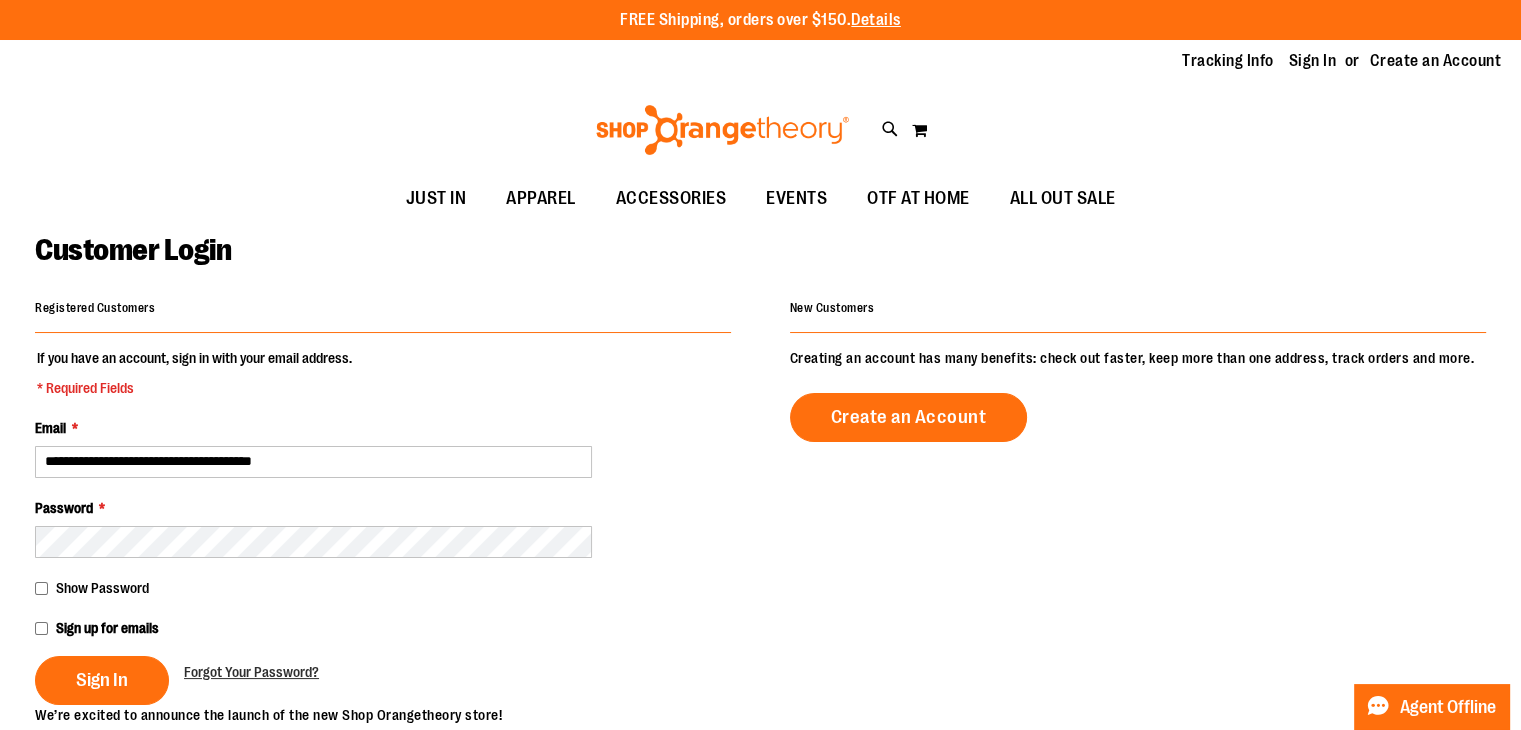 type on "**********" 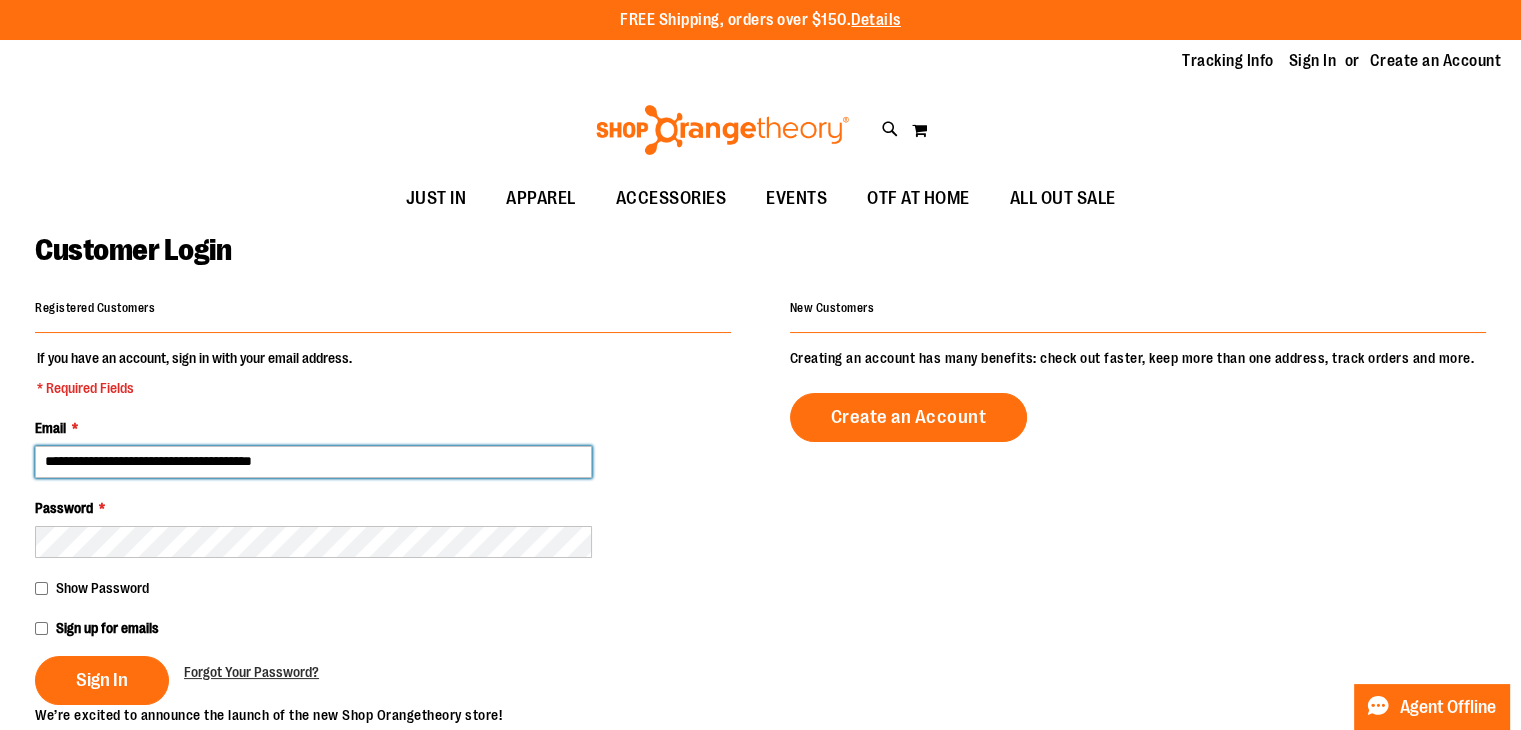 click on "**********" at bounding box center [313, 462] 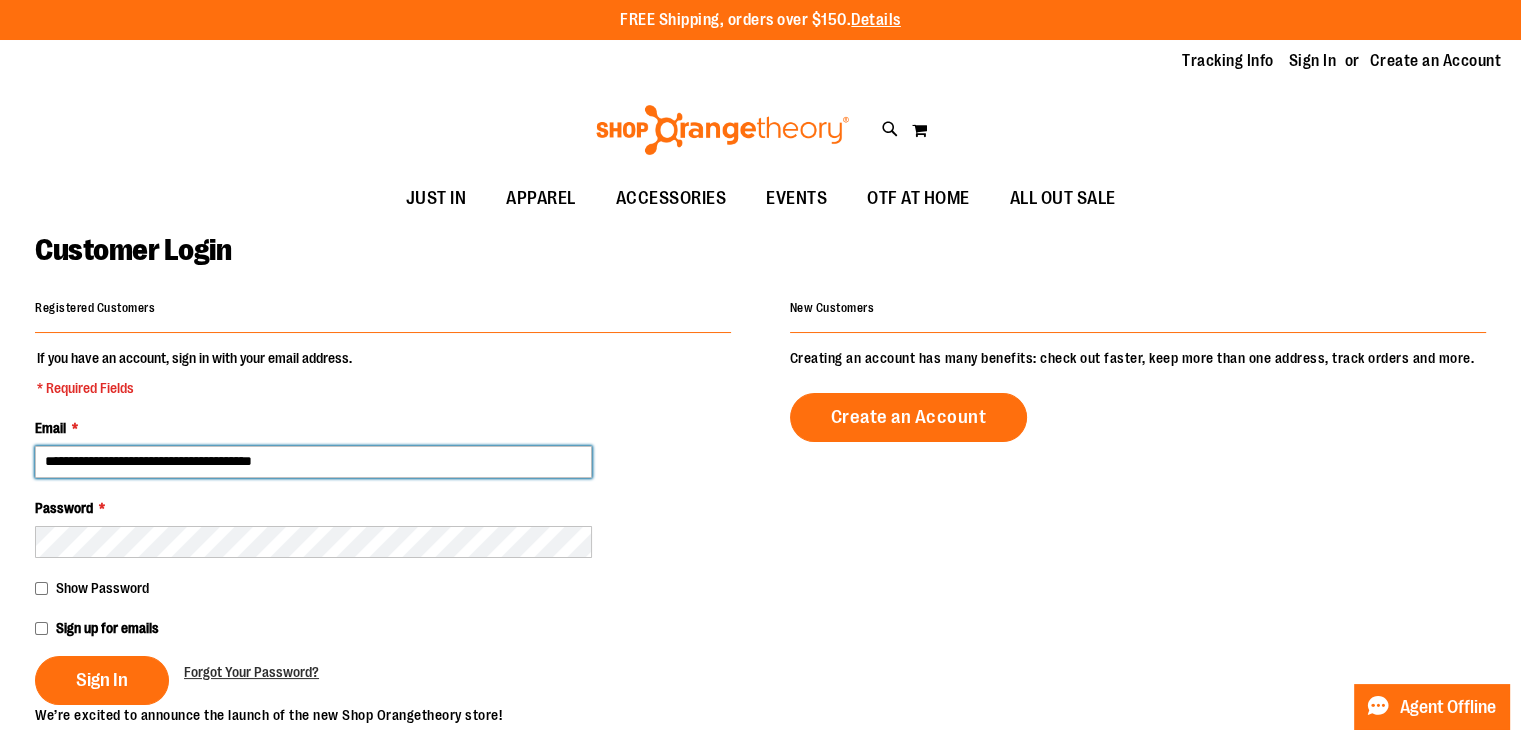 type on "**********" 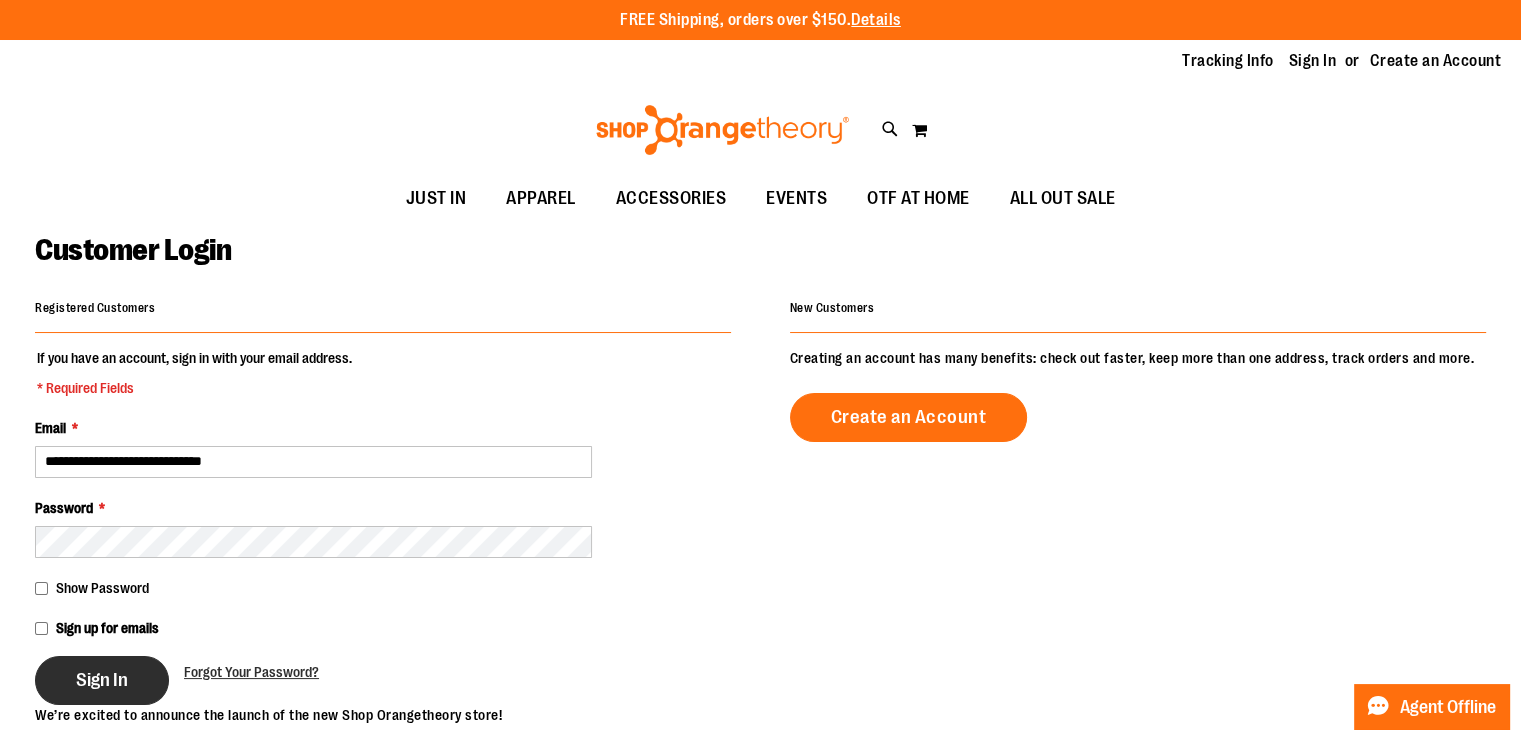click on "Sign In" at bounding box center [102, 680] 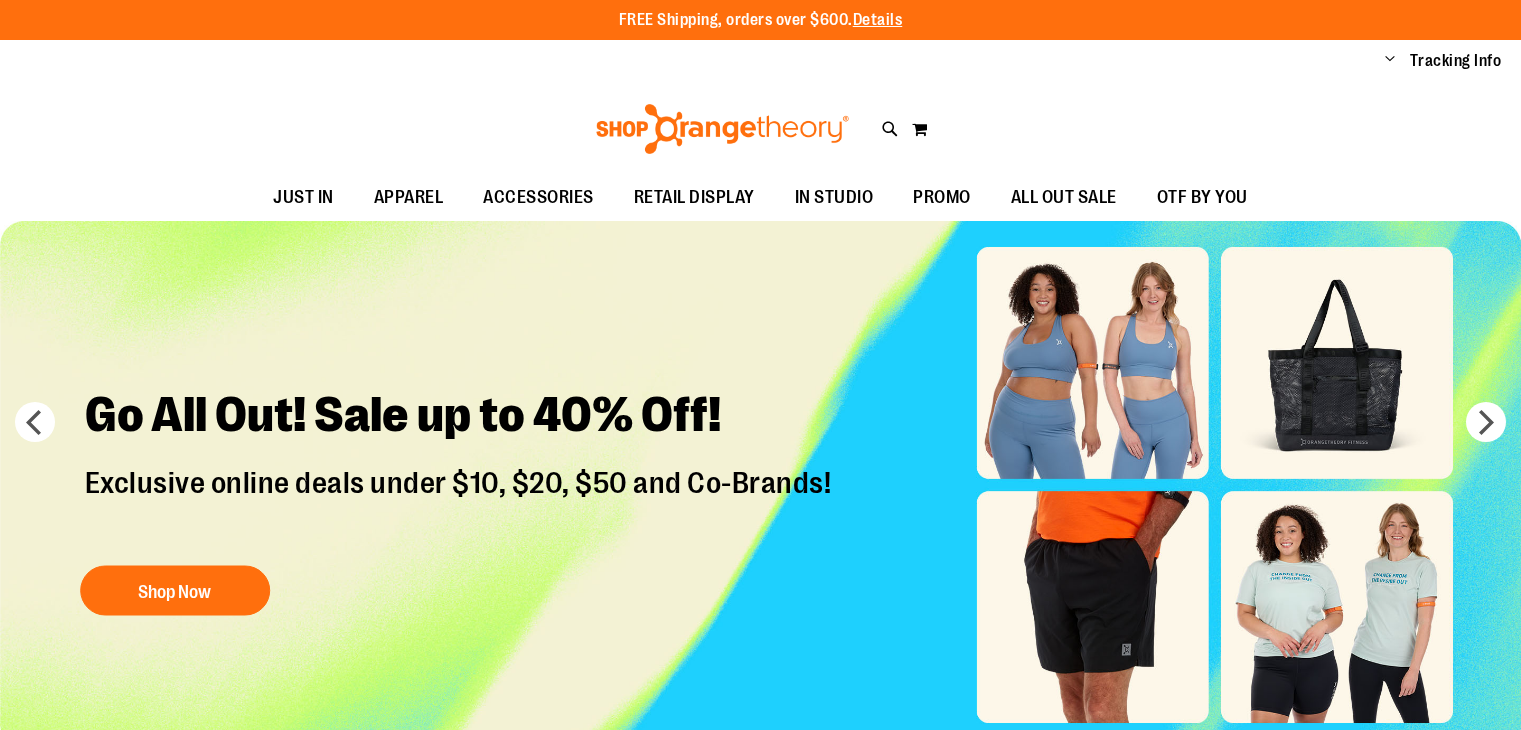 scroll, scrollTop: 0, scrollLeft: 0, axis: both 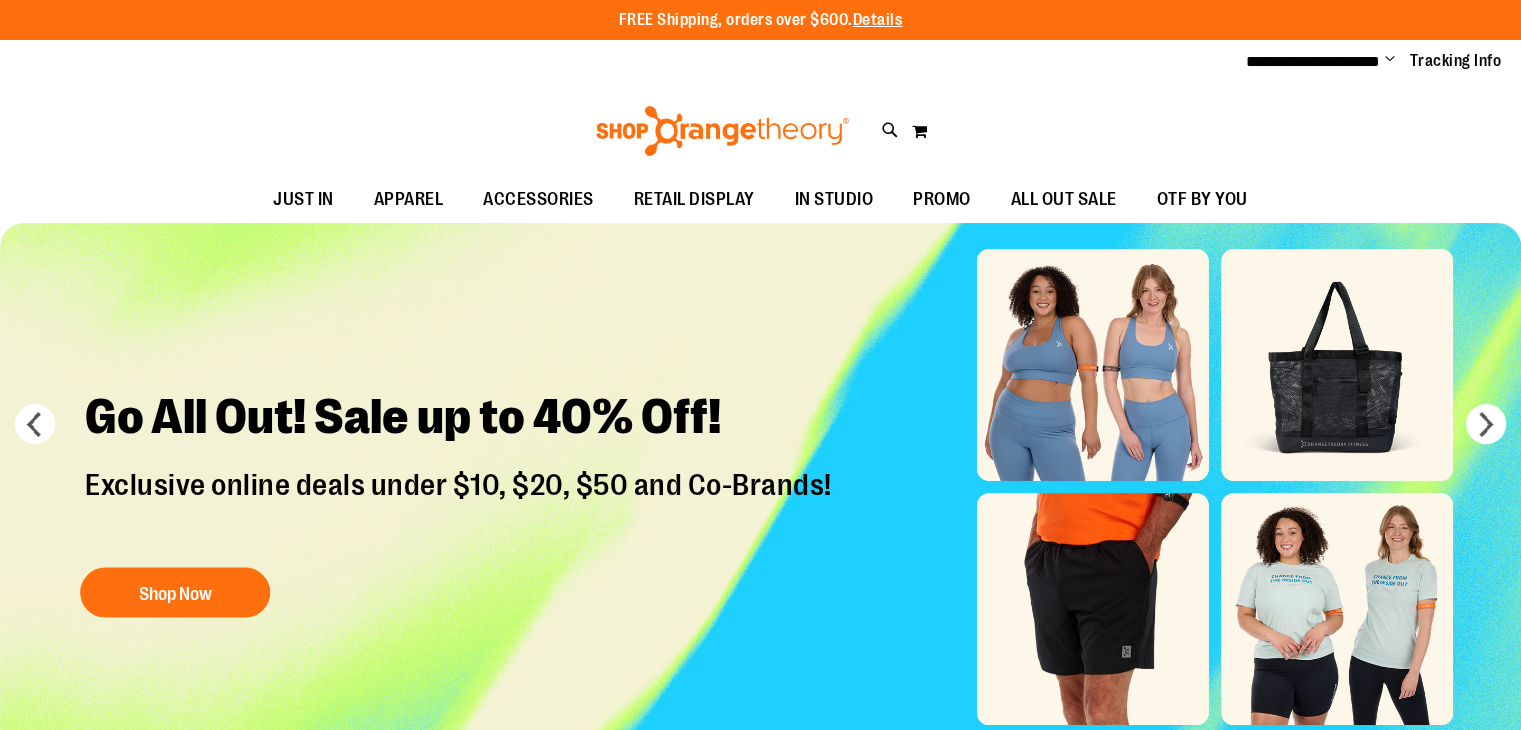 type on "**********" 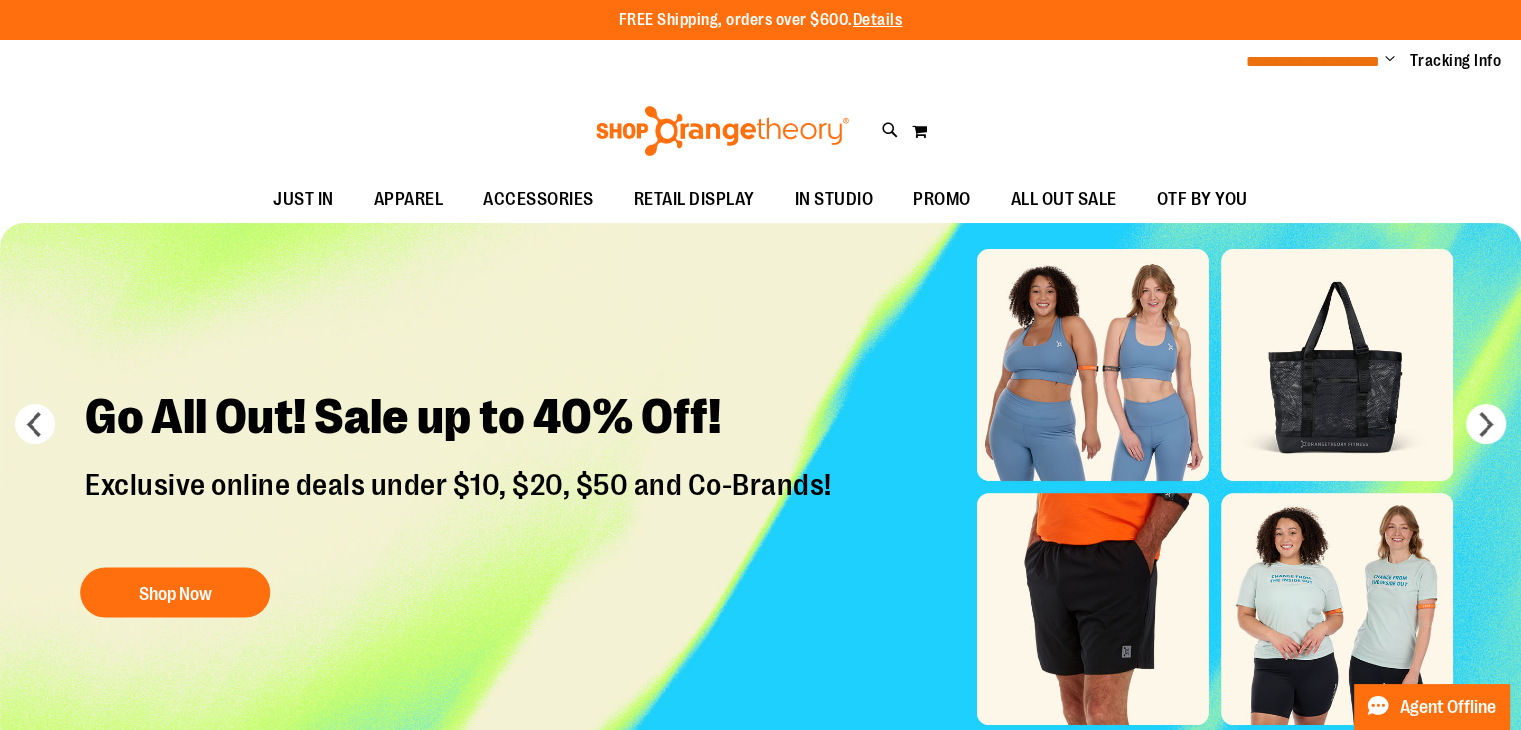 click on "**********" at bounding box center [1313, 61] 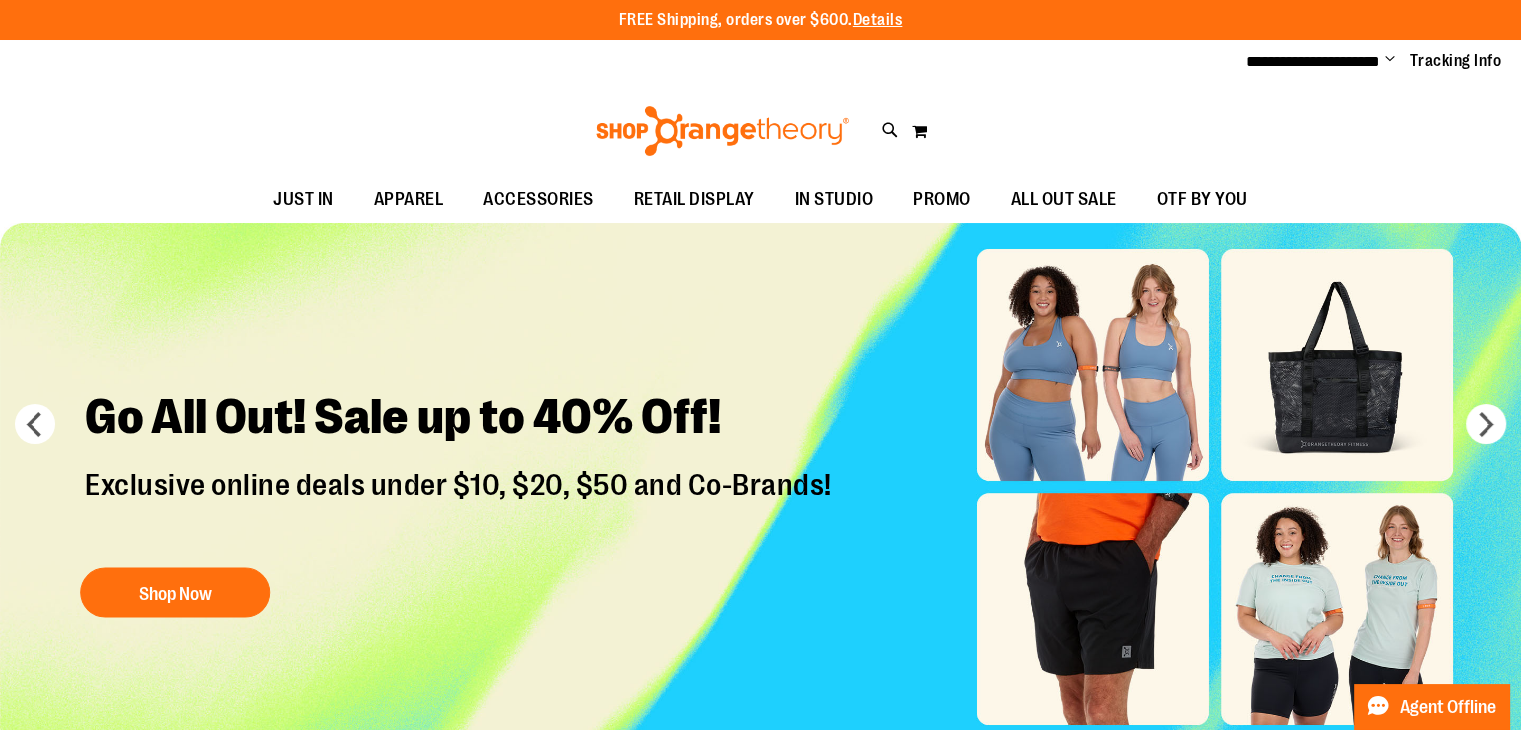 click on "**********" at bounding box center [1366, 62] 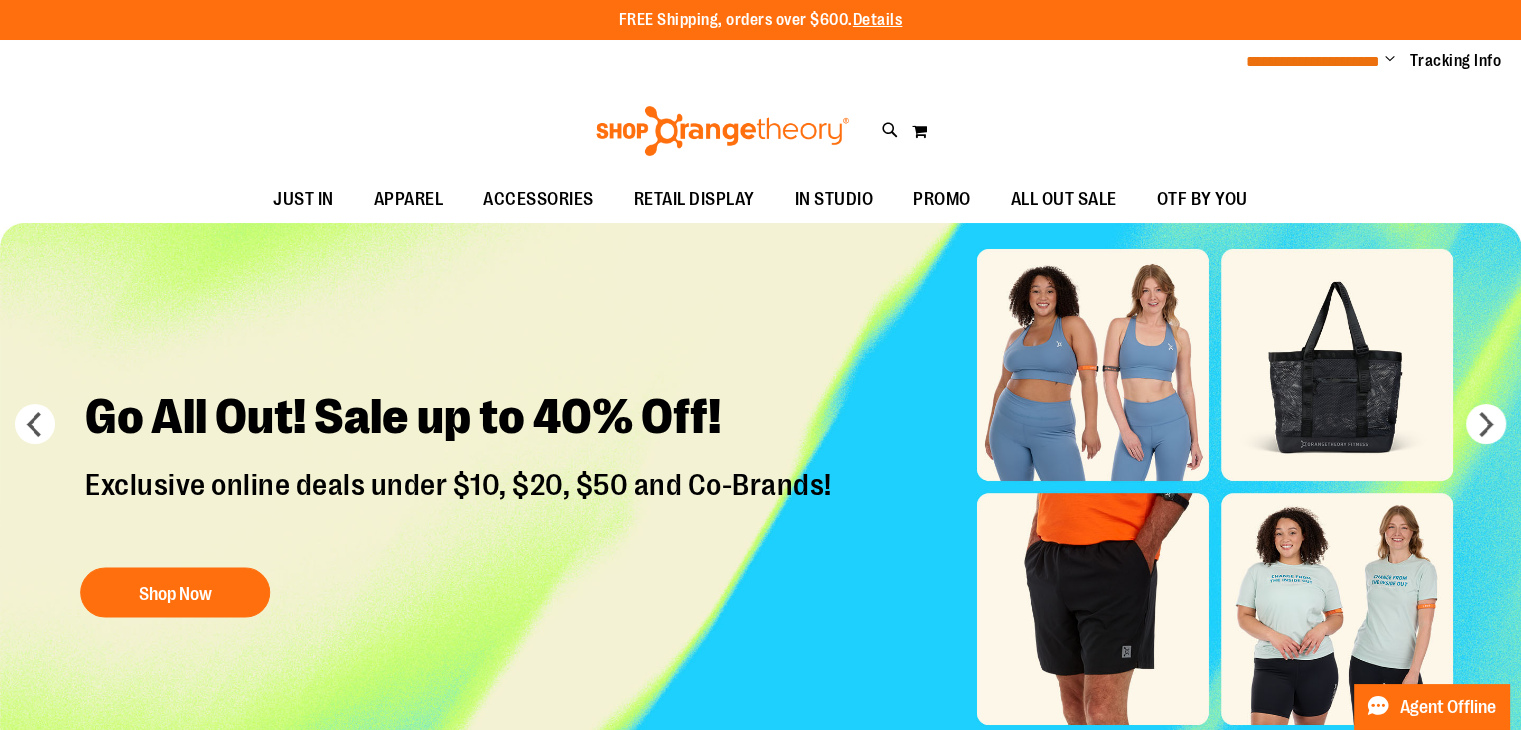 click on "**********" at bounding box center (1313, 61) 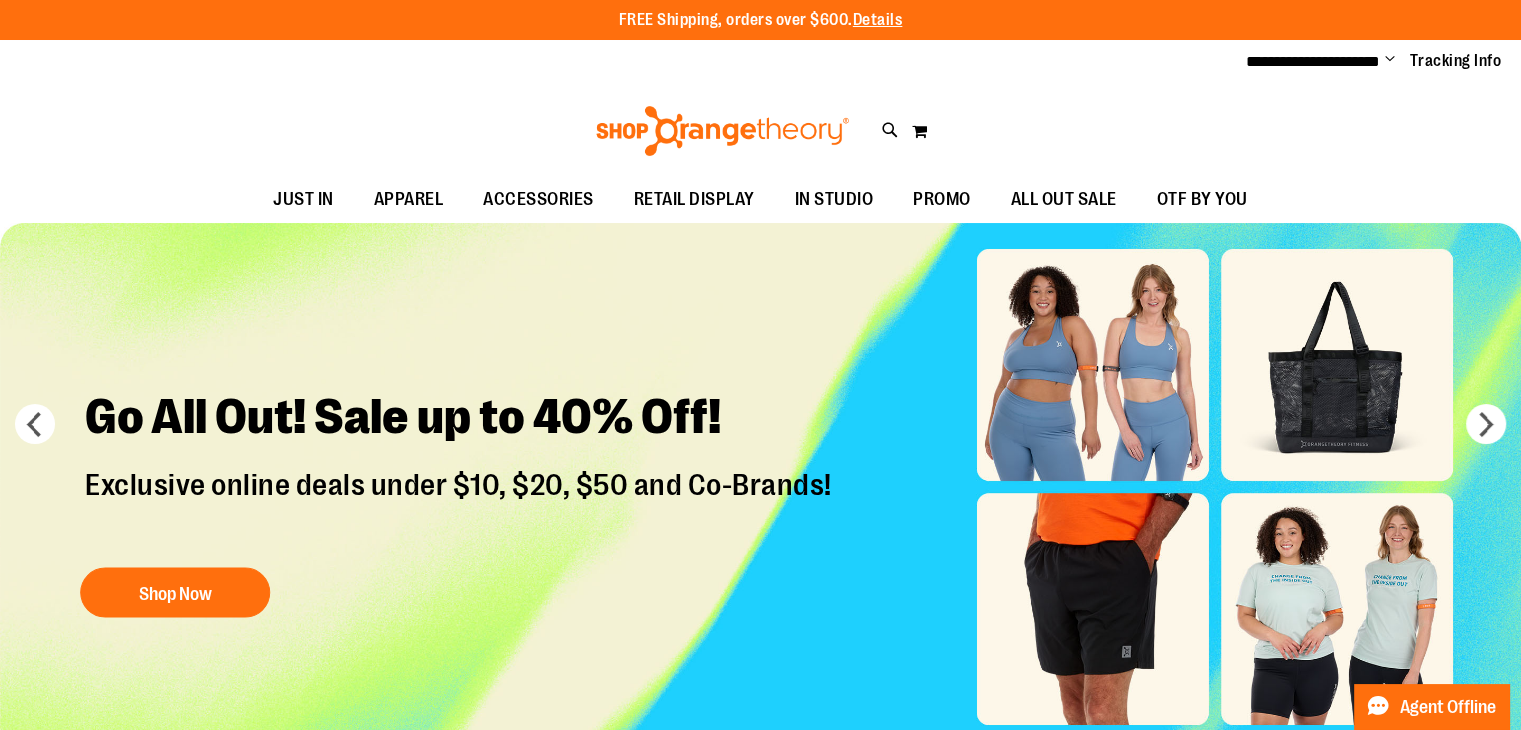 click on "Change" at bounding box center [1390, 60] 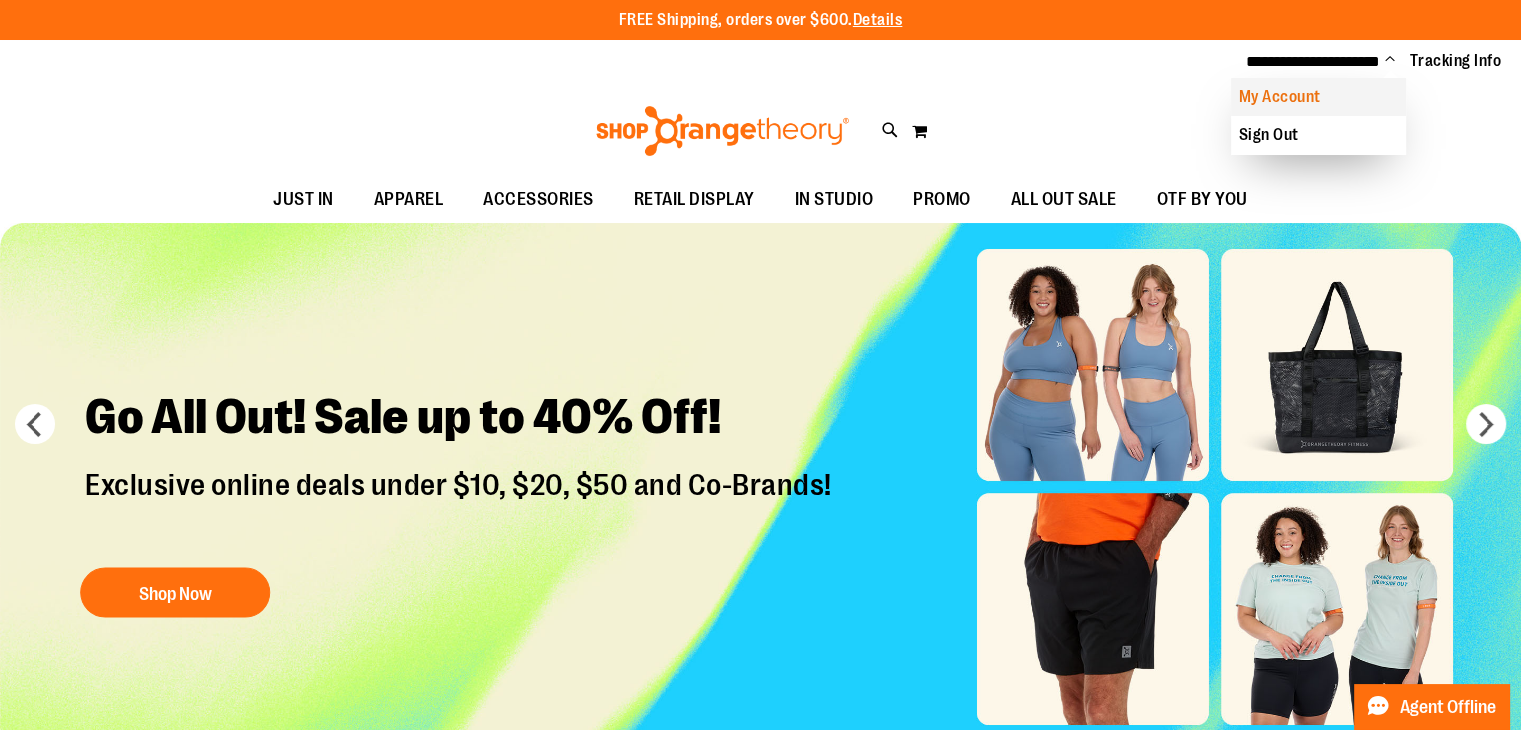 click on "My Account" at bounding box center [1318, 97] 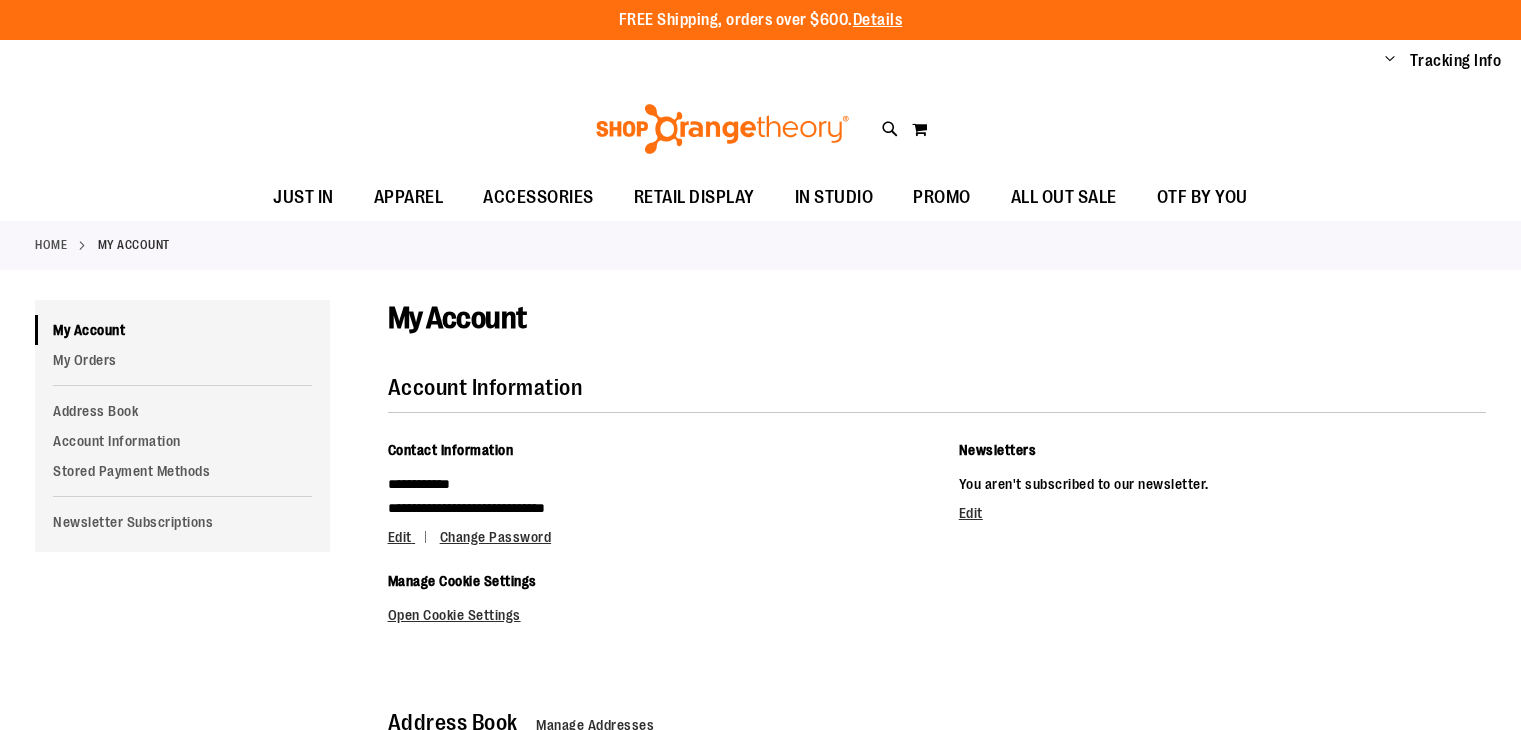 scroll, scrollTop: 0, scrollLeft: 0, axis: both 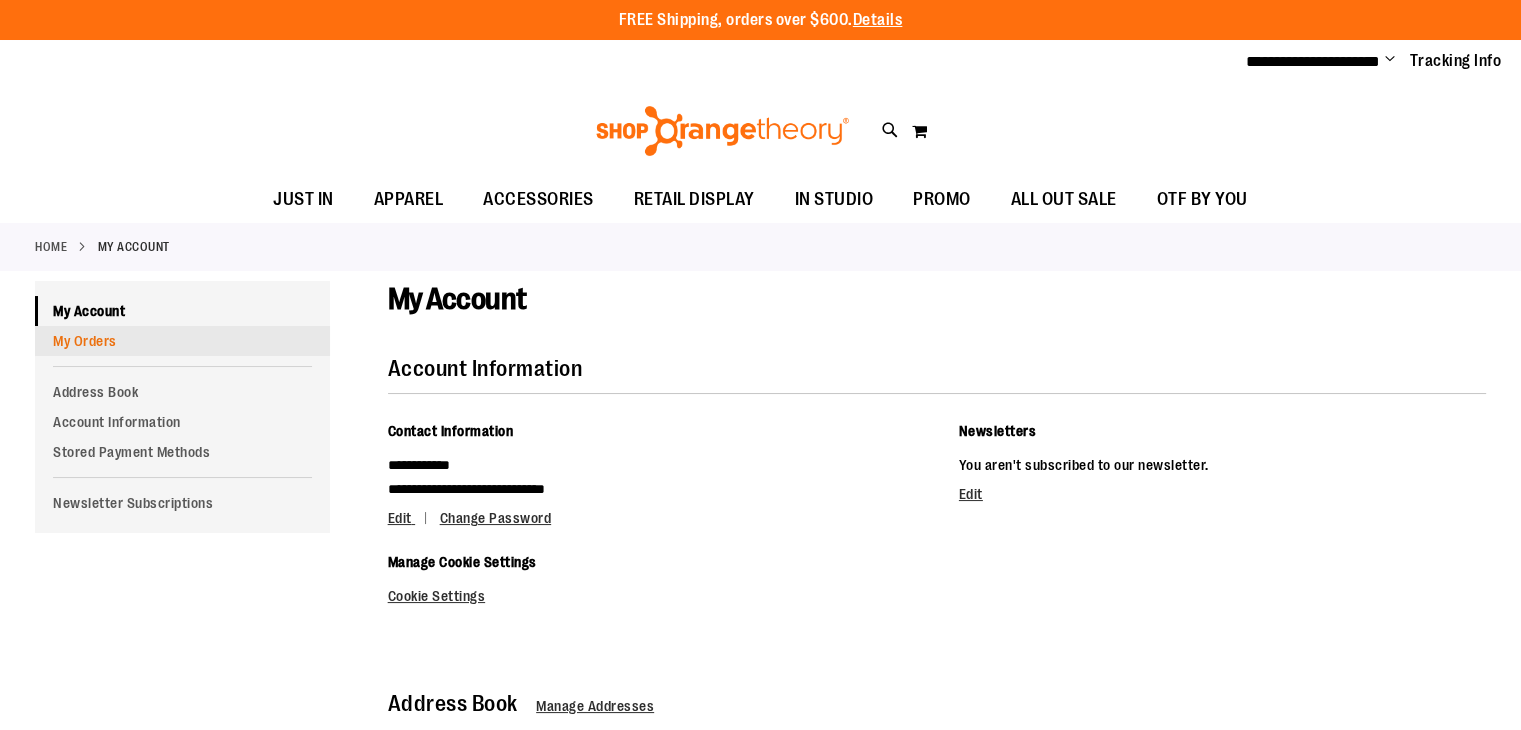 type on "**********" 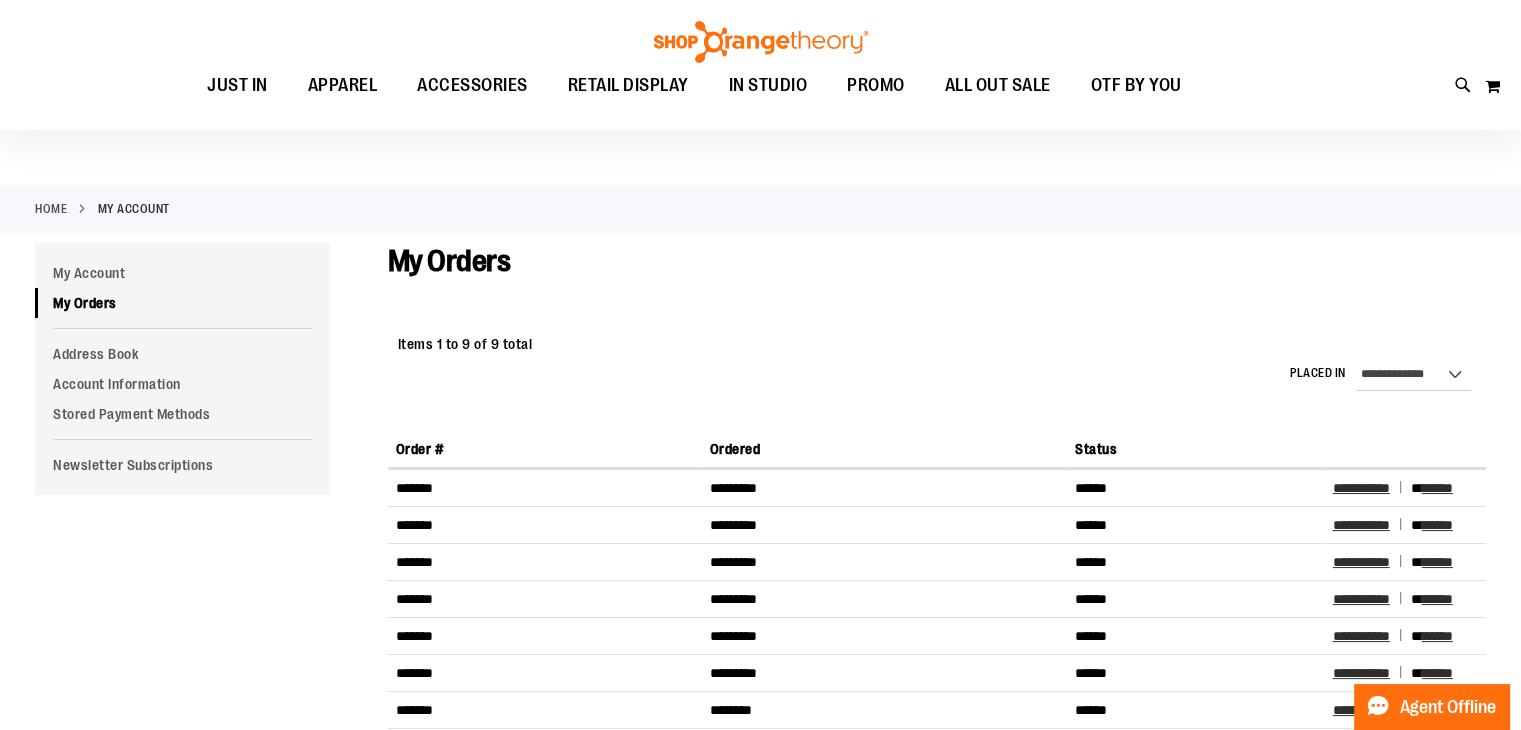scroll, scrollTop: 99, scrollLeft: 0, axis: vertical 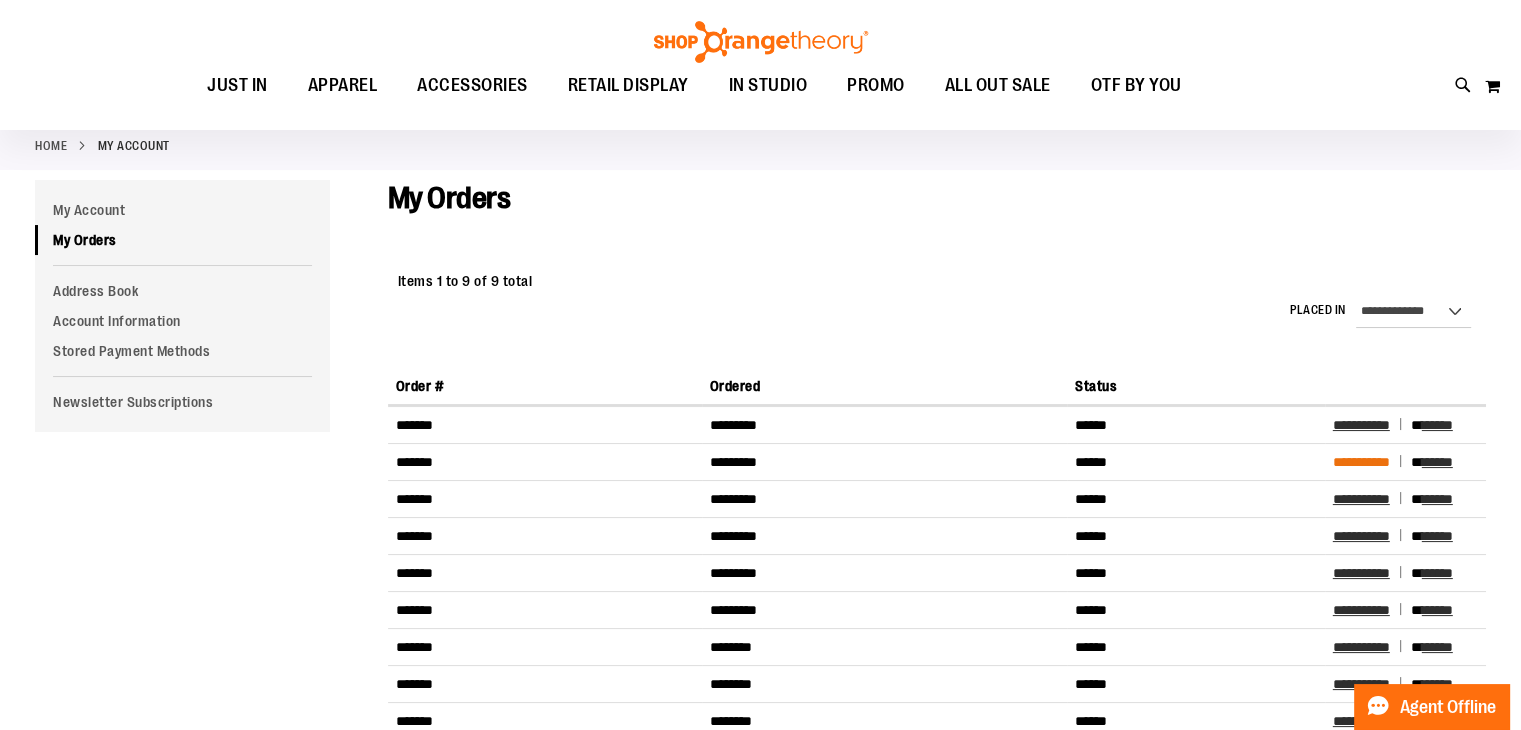 type on "**********" 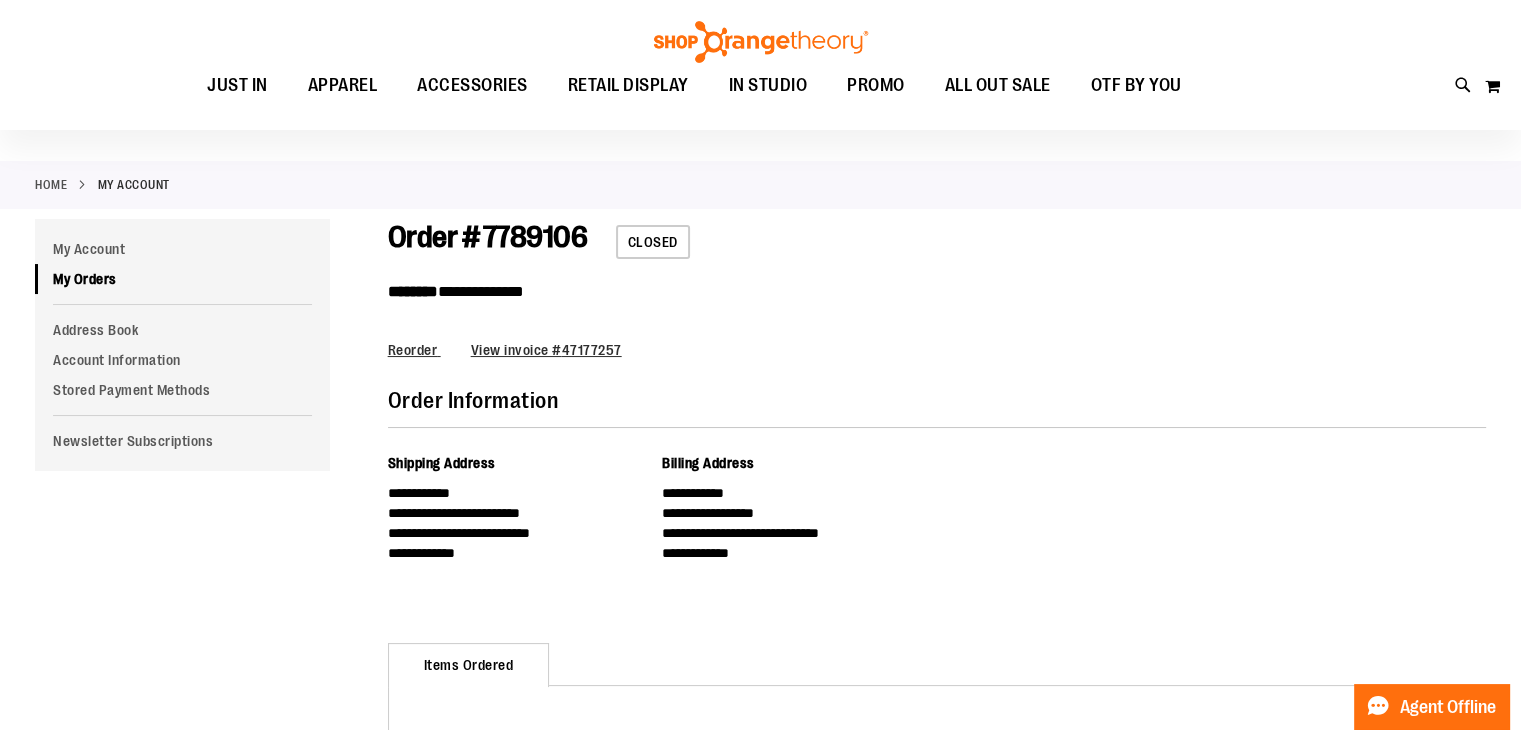 scroll, scrollTop: 0, scrollLeft: 0, axis: both 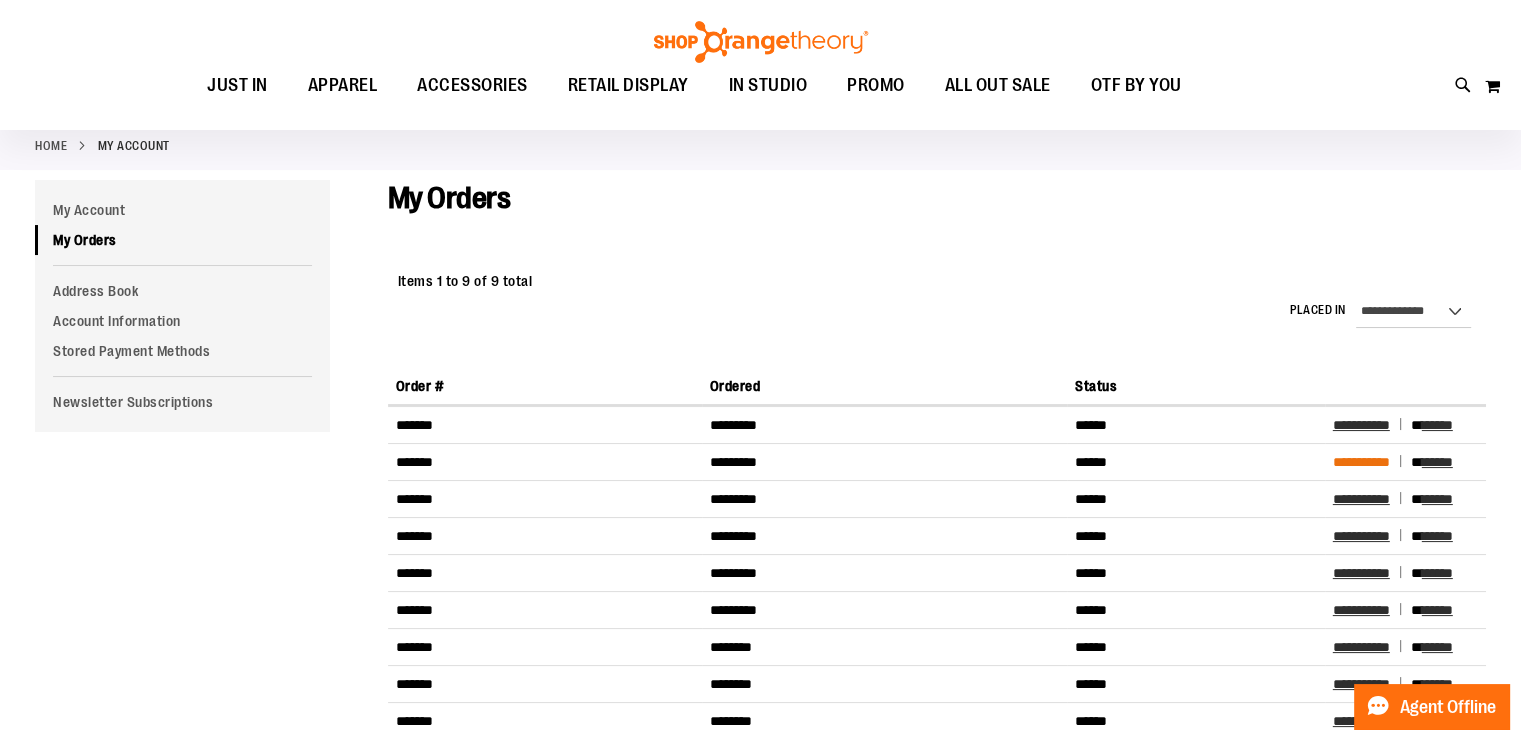 type on "**********" 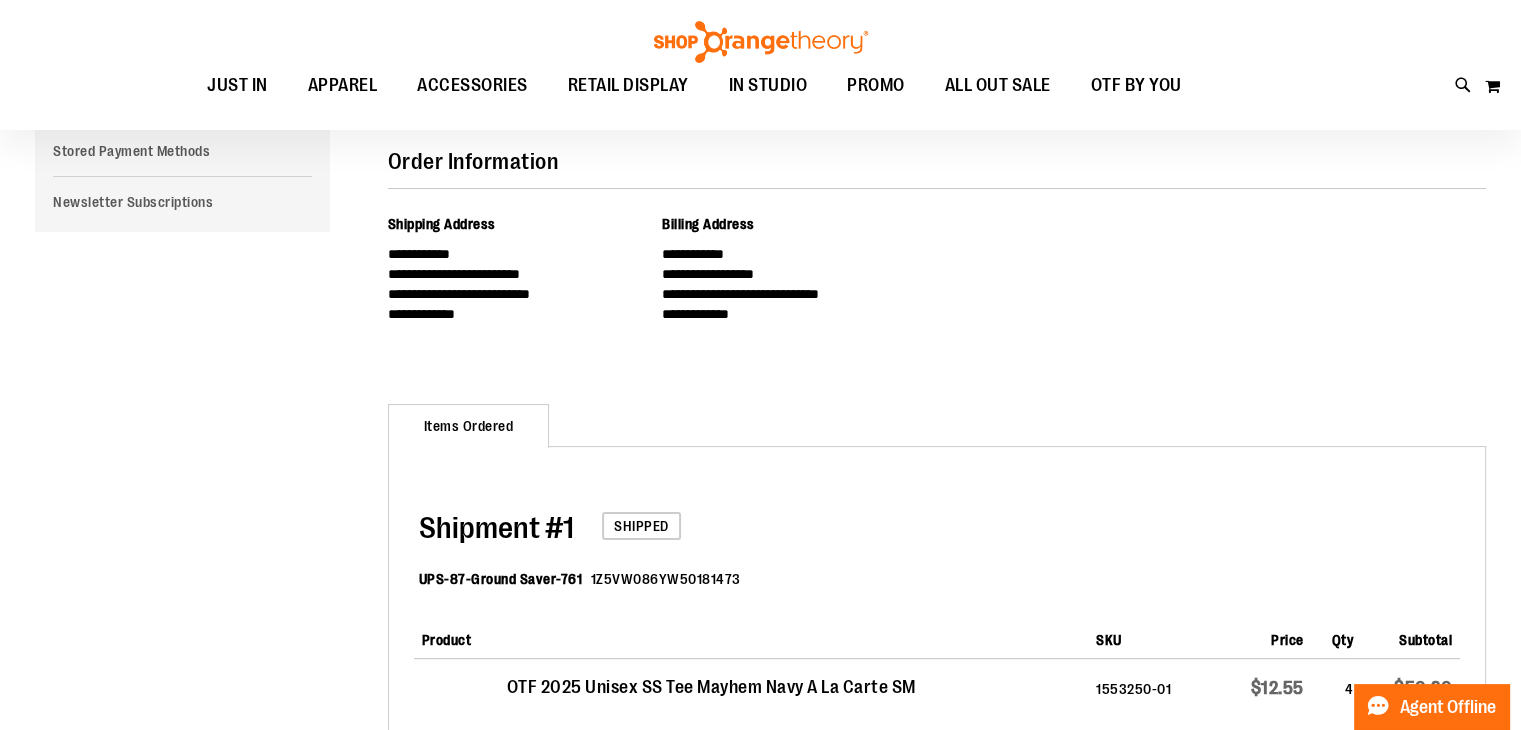 scroll, scrollTop: 0, scrollLeft: 0, axis: both 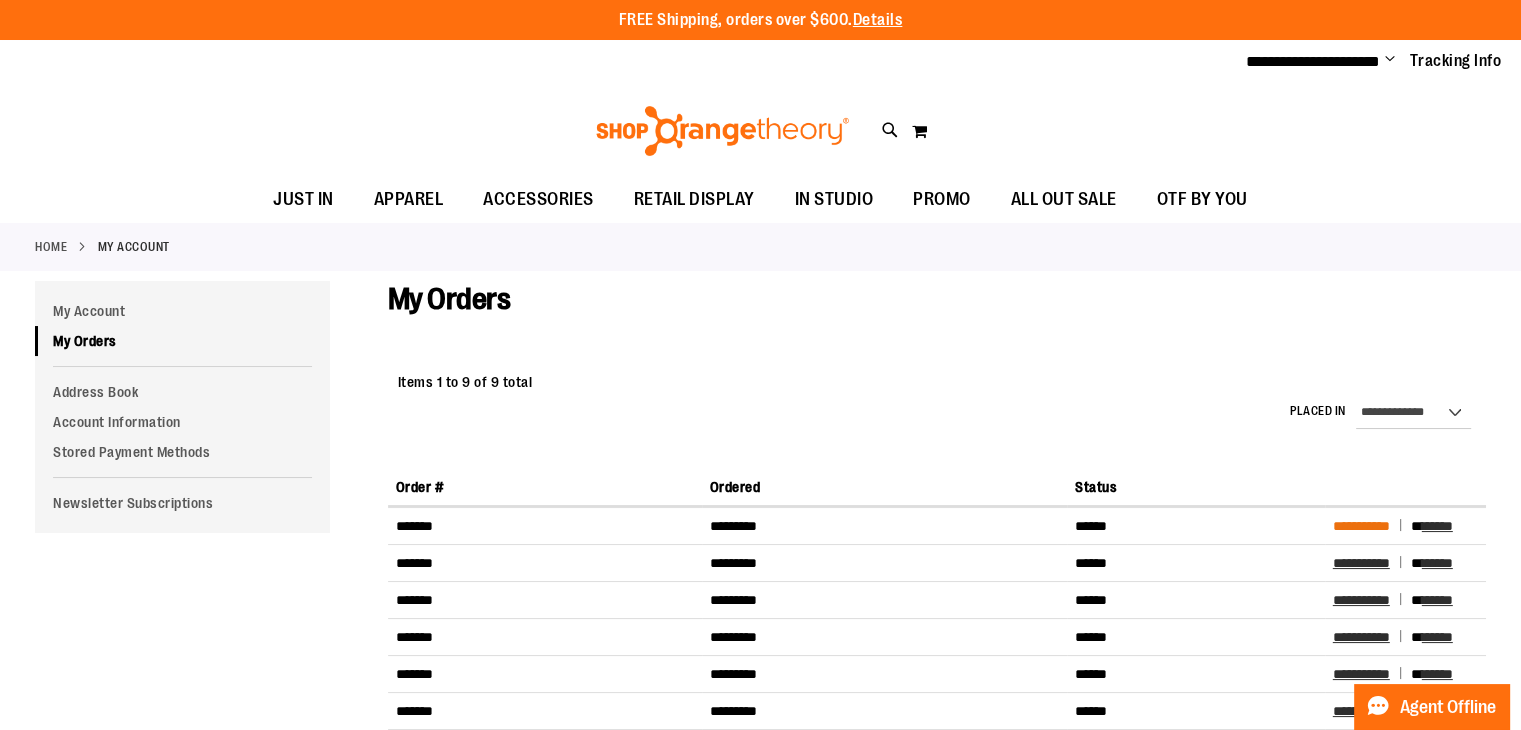 type on "**********" 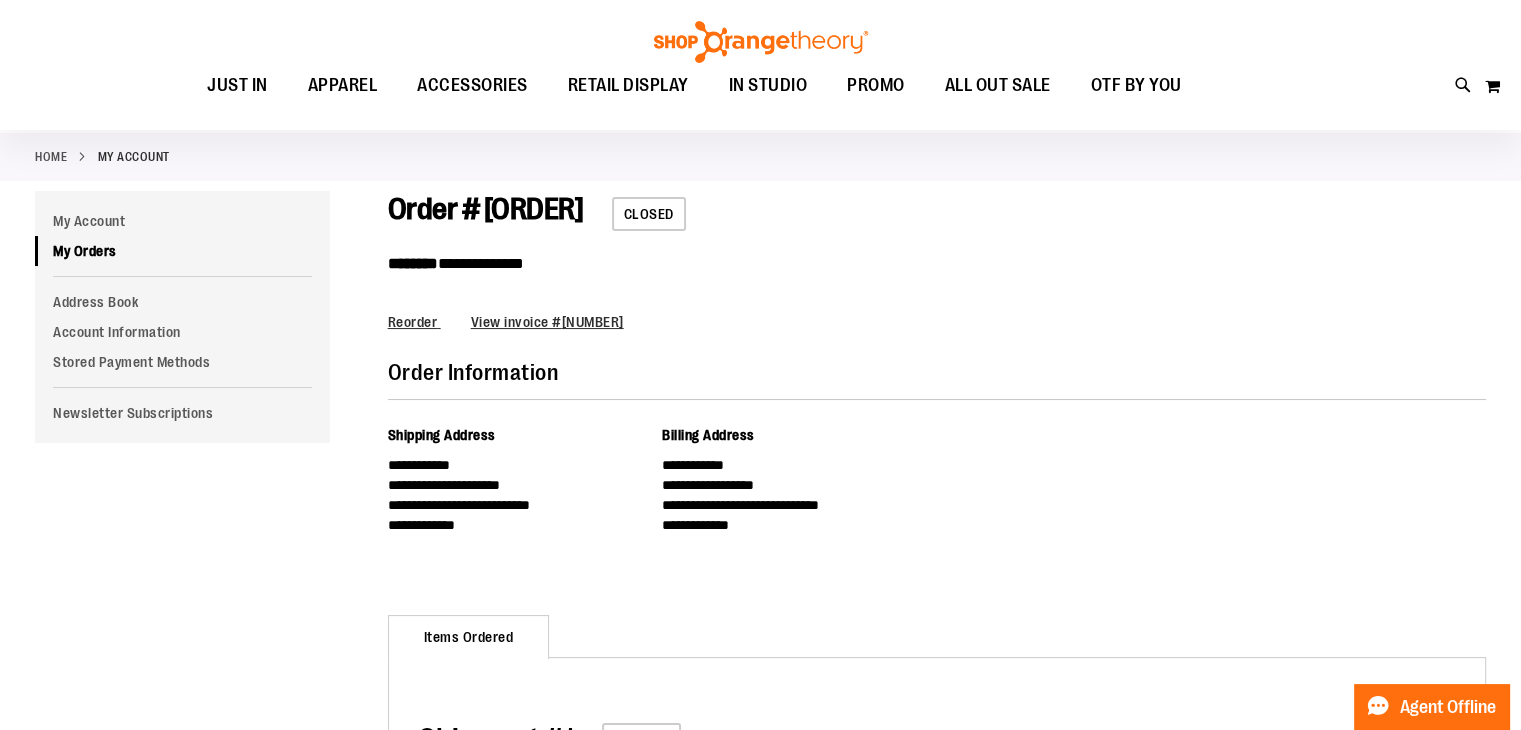 scroll, scrollTop: 0, scrollLeft: 0, axis: both 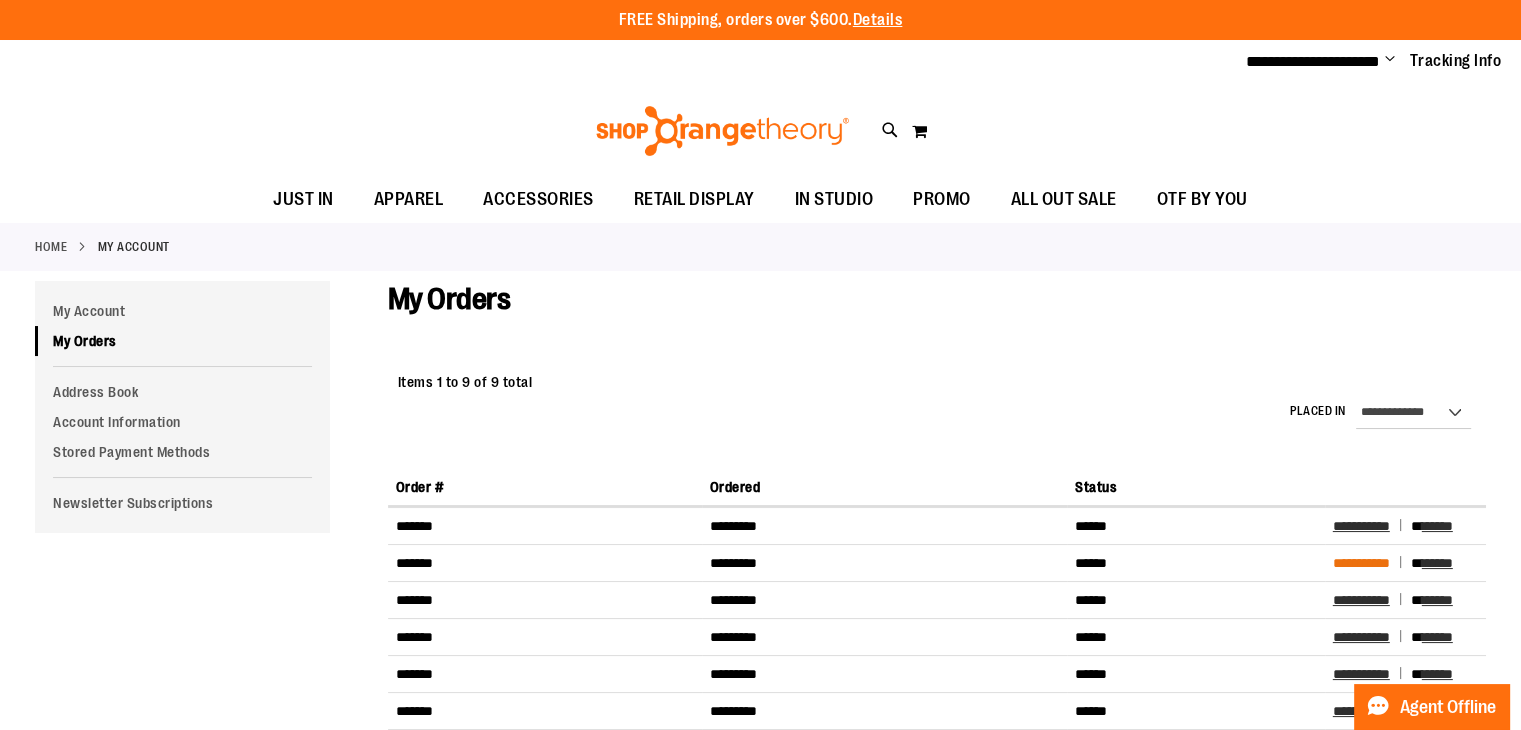 type on "**********" 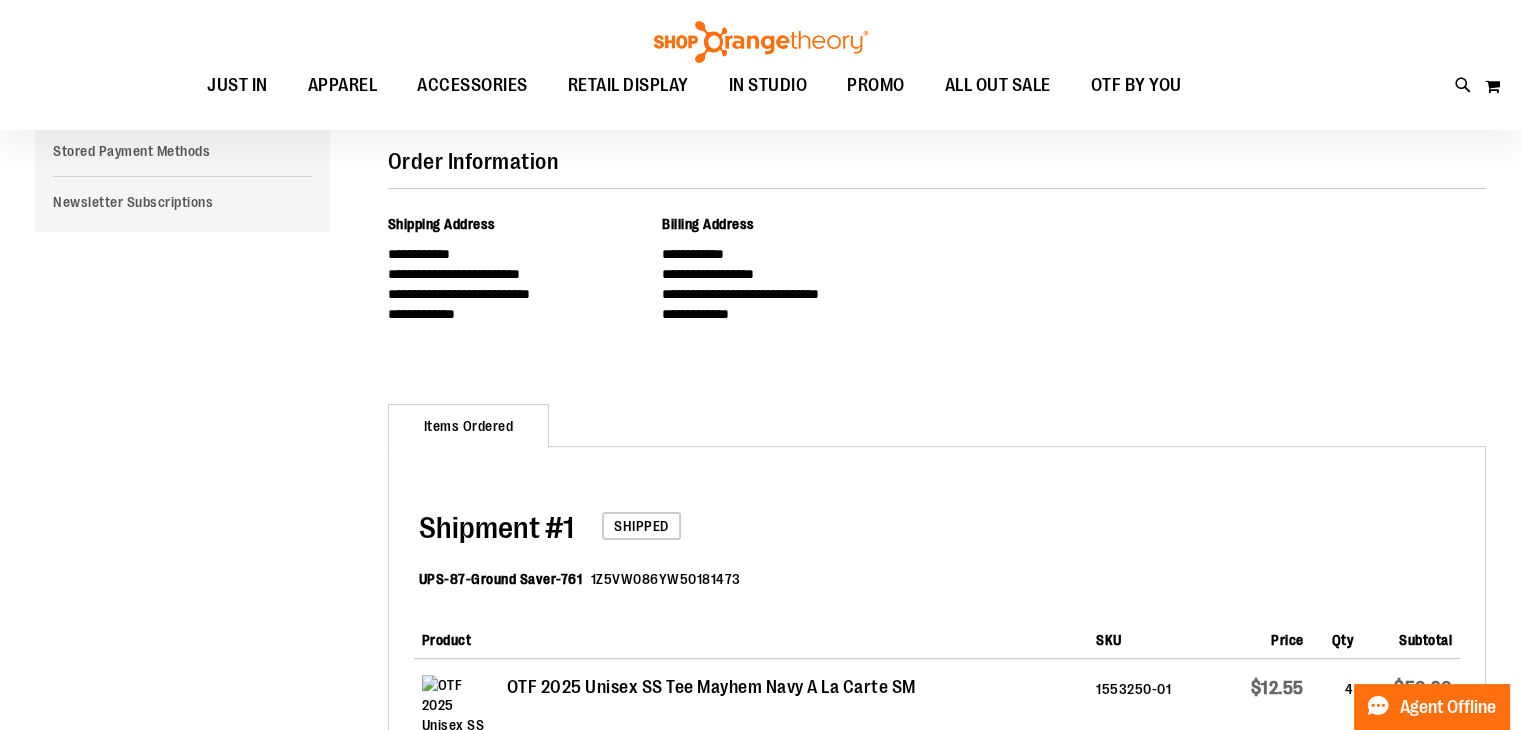 scroll, scrollTop: 0, scrollLeft: 0, axis: both 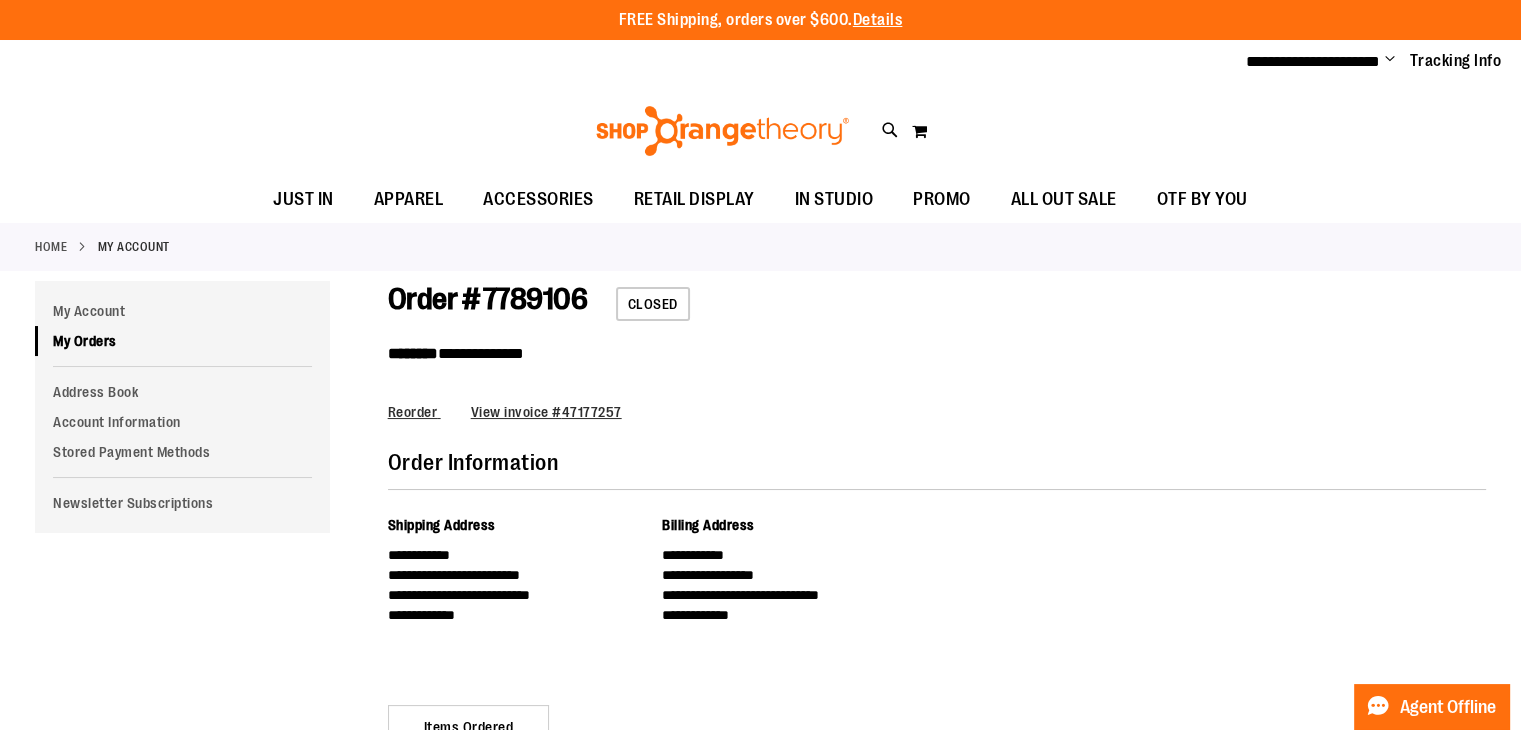 type on "**********" 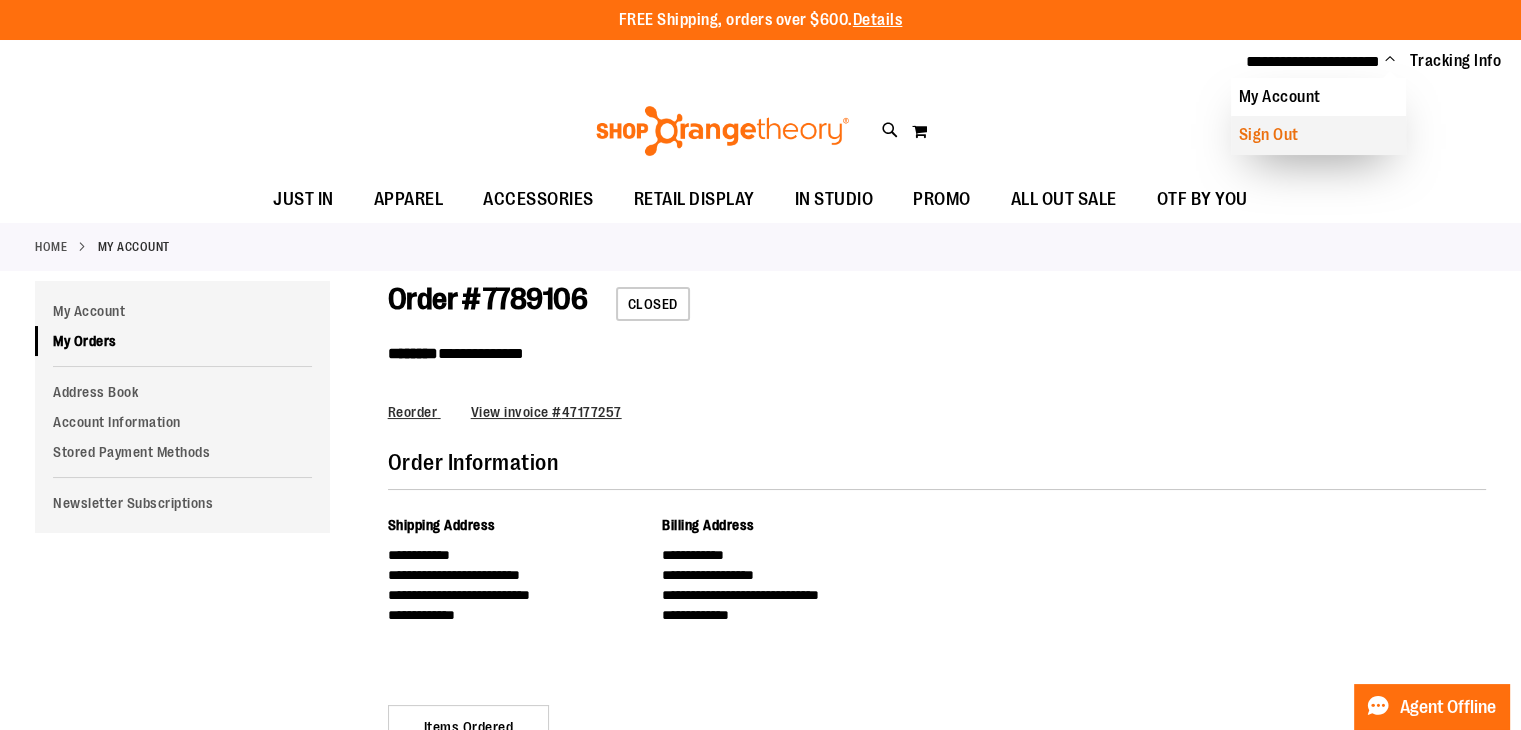 click on "Sign Out" at bounding box center [1318, 135] 